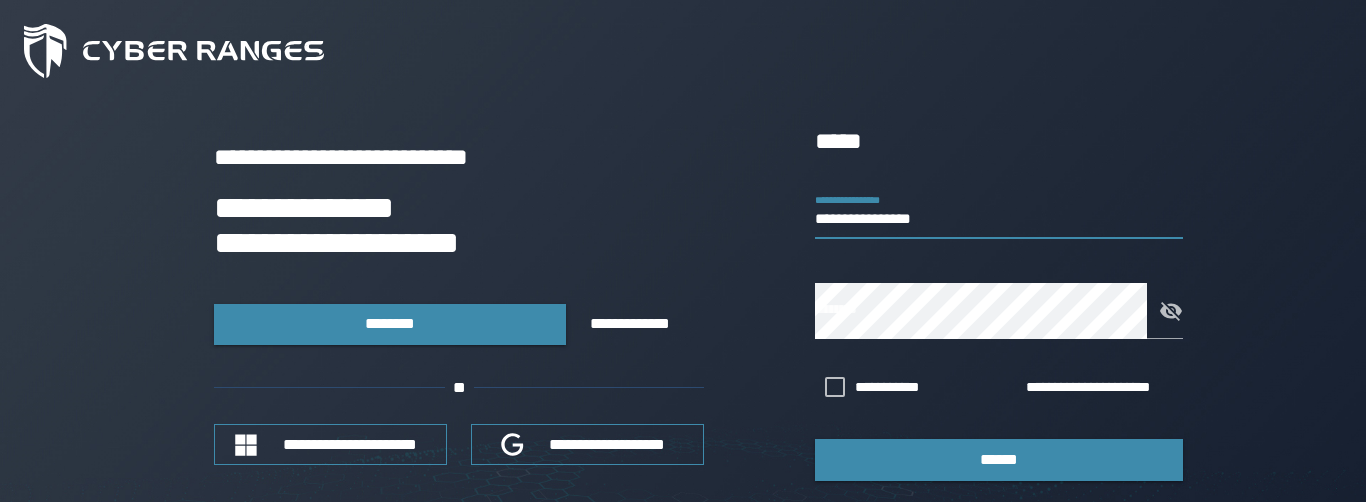 scroll, scrollTop: 0, scrollLeft: 0, axis: both 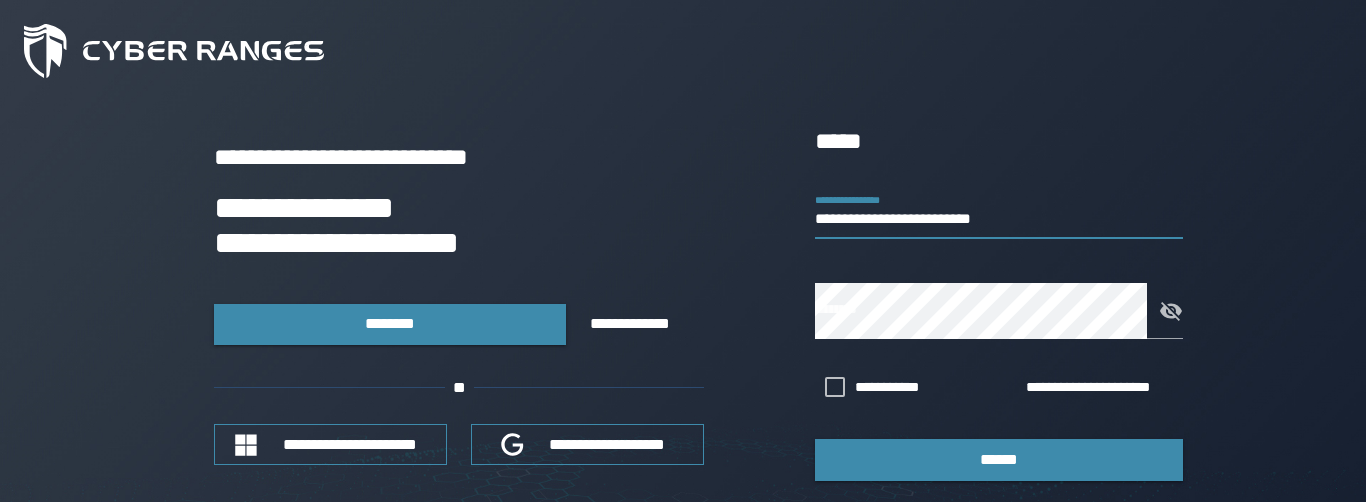 type on "**********" 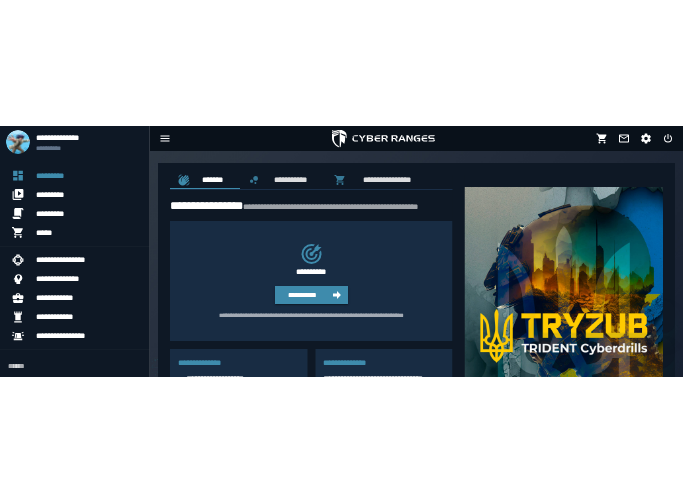 scroll, scrollTop: 384, scrollLeft: 0, axis: vertical 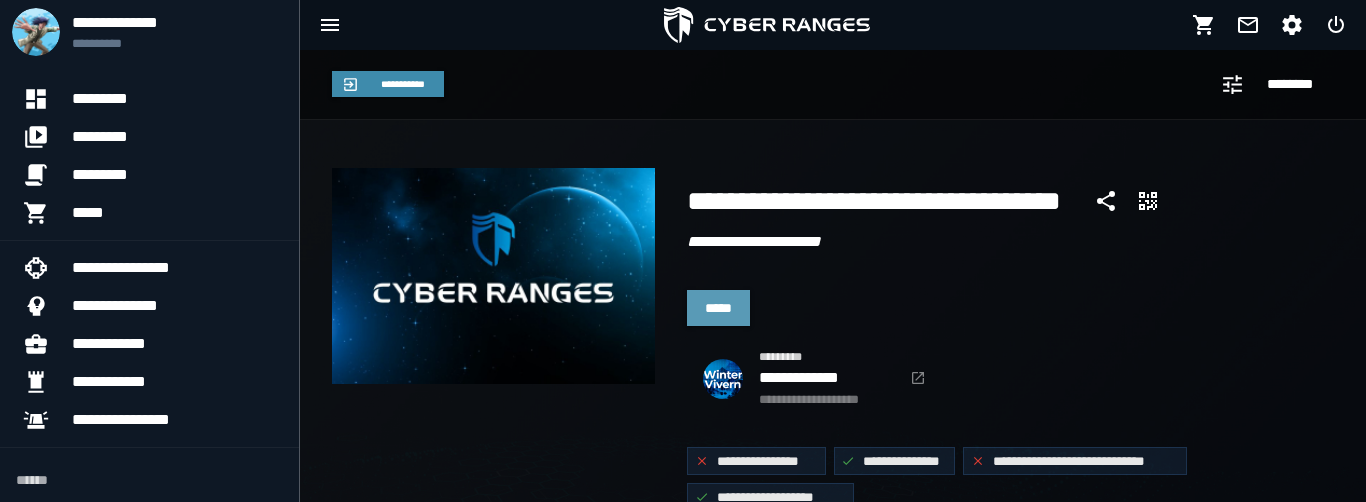 click on "*****" at bounding box center (718, 308) 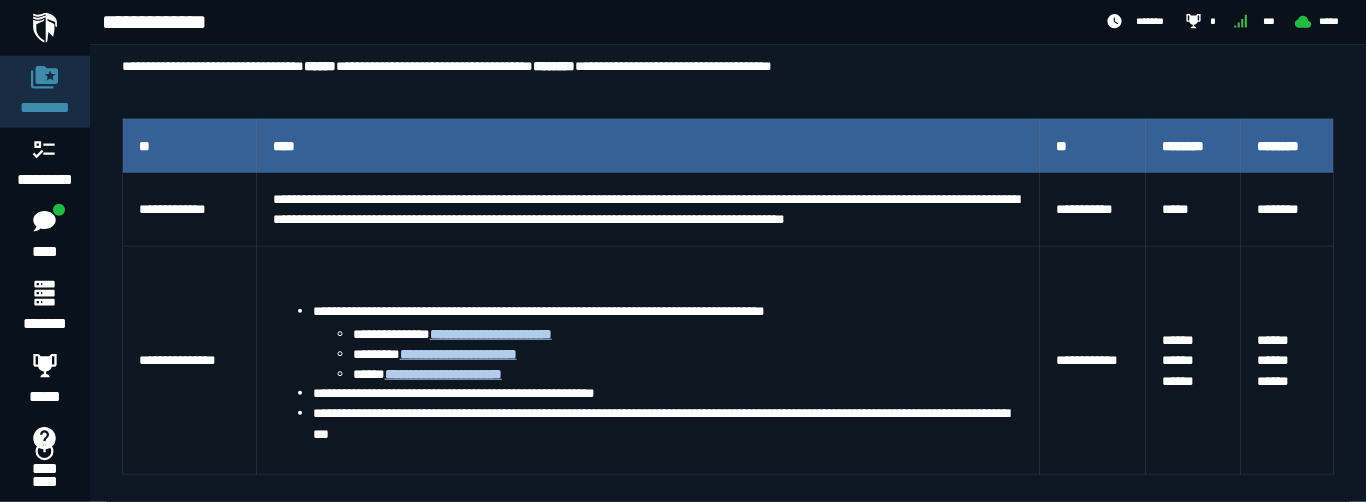scroll, scrollTop: 456, scrollLeft: 0, axis: vertical 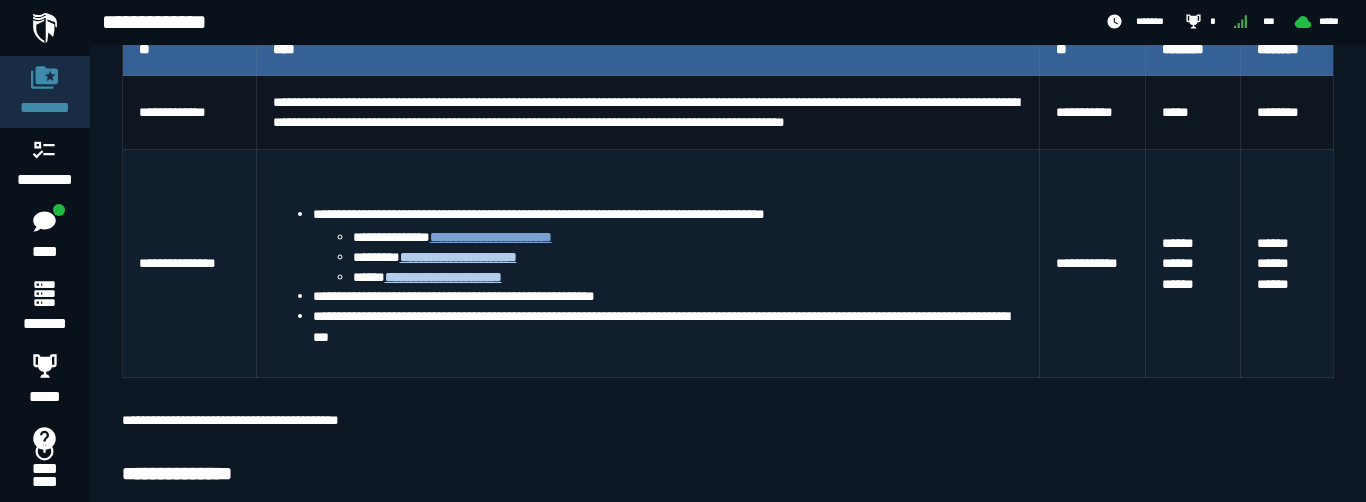 click on "**********" at bounding box center [491, 237] 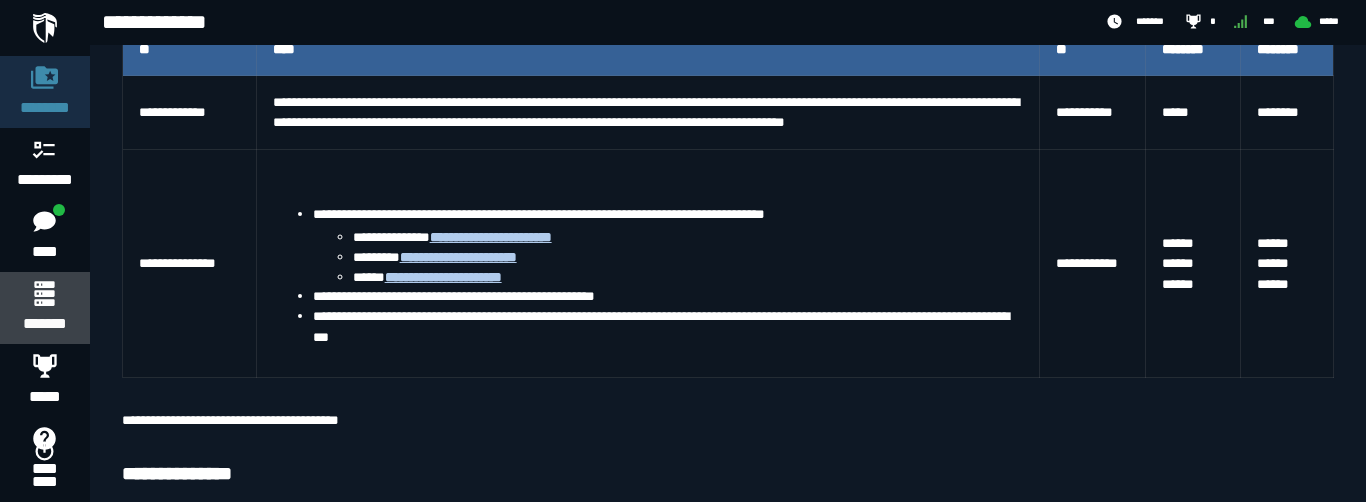 click 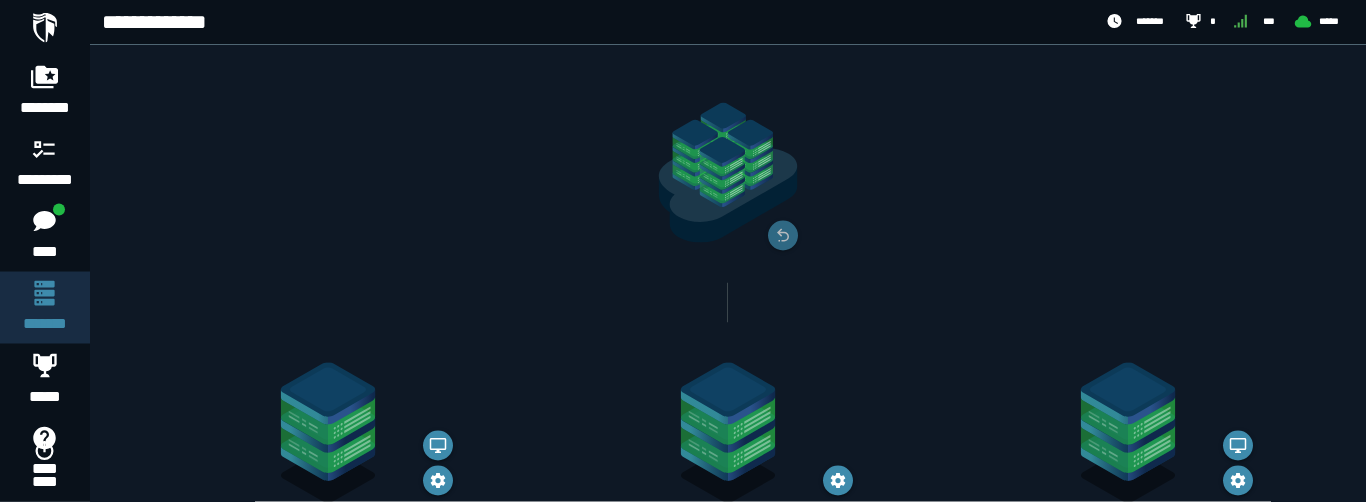 scroll, scrollTop: 536, scrollLeft: 0, axis: vertical 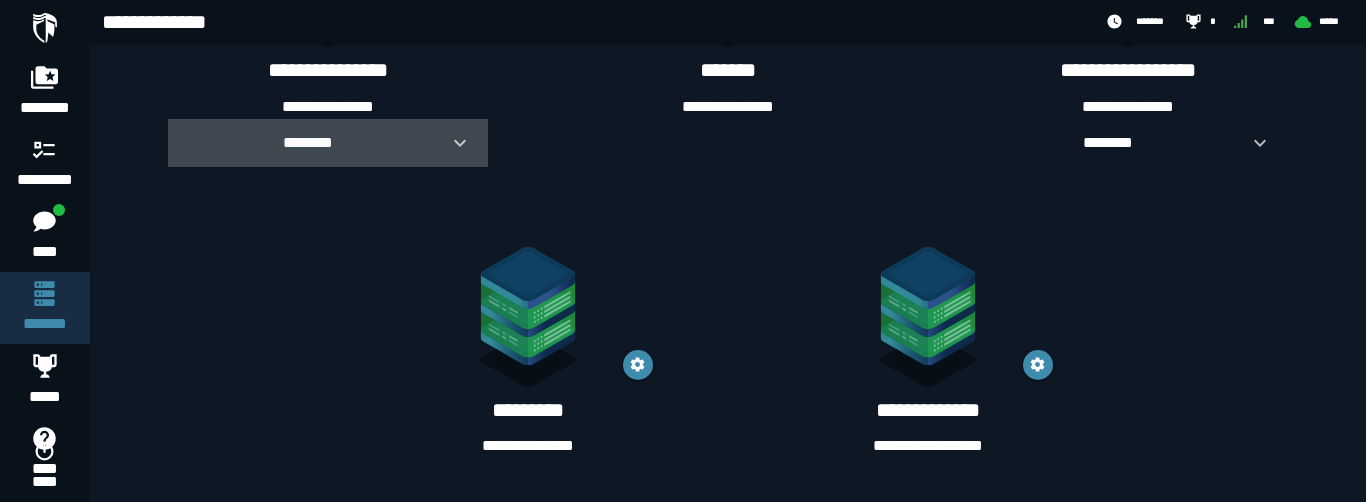 click 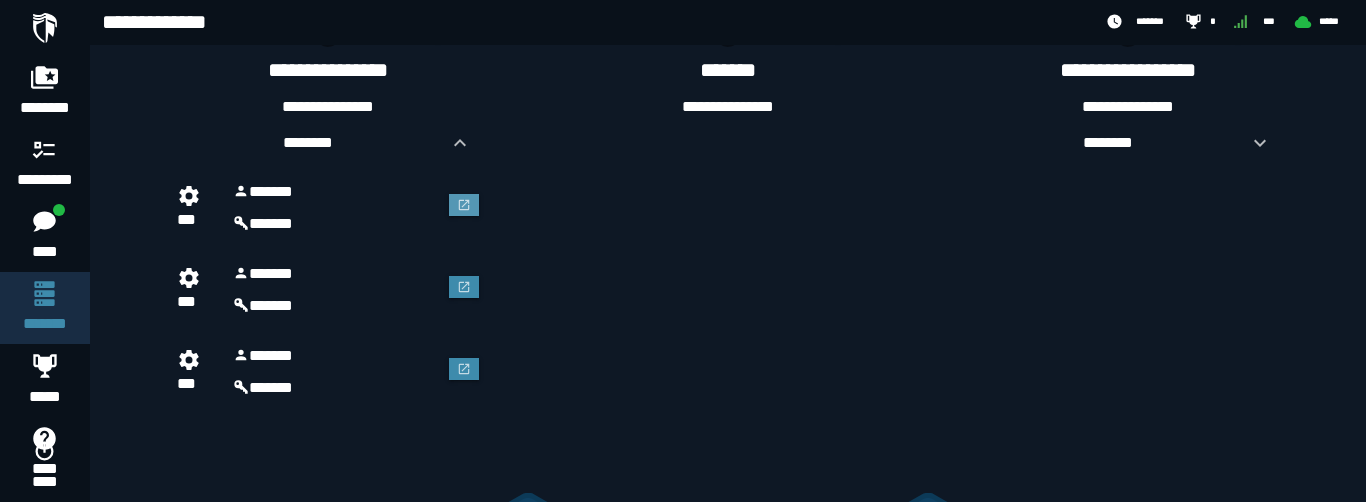 click at bounding box center [464, 205] 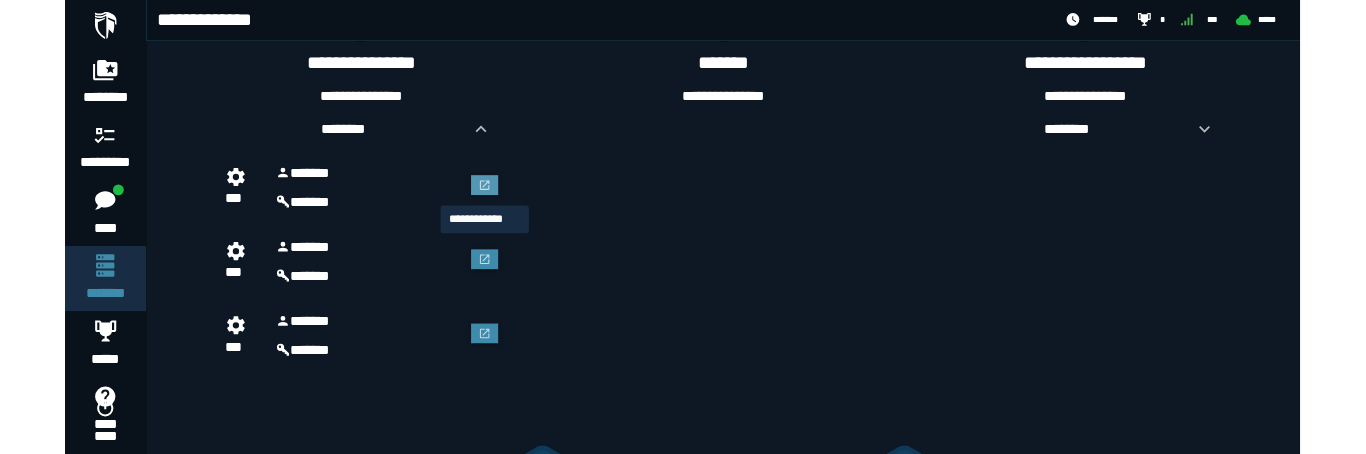 scroll, scrollTop: 0, scrollLeft: 0, axis: both 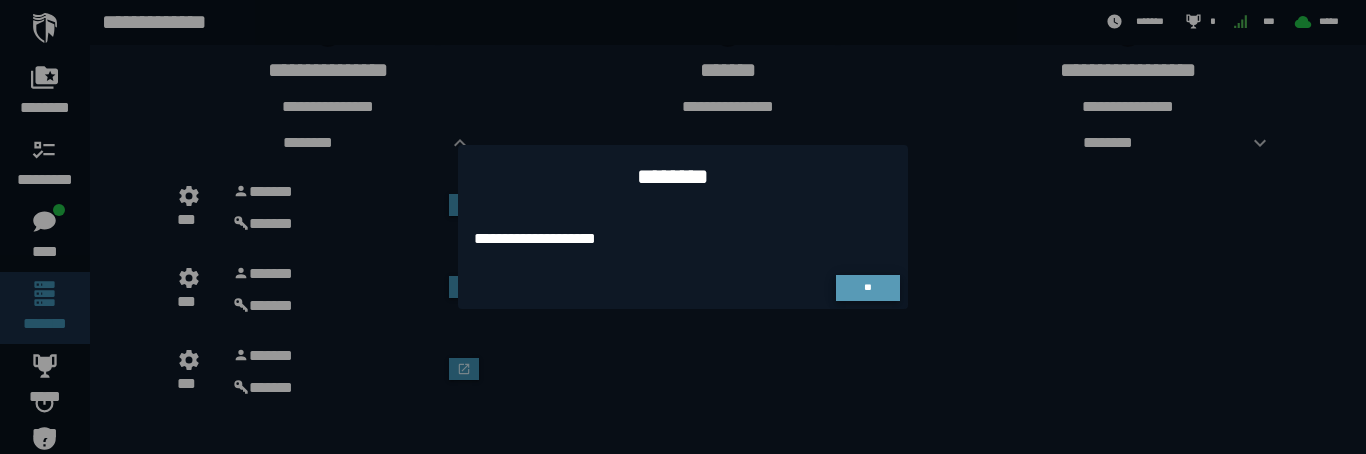 click on "**" at bounding box center (868, 288) 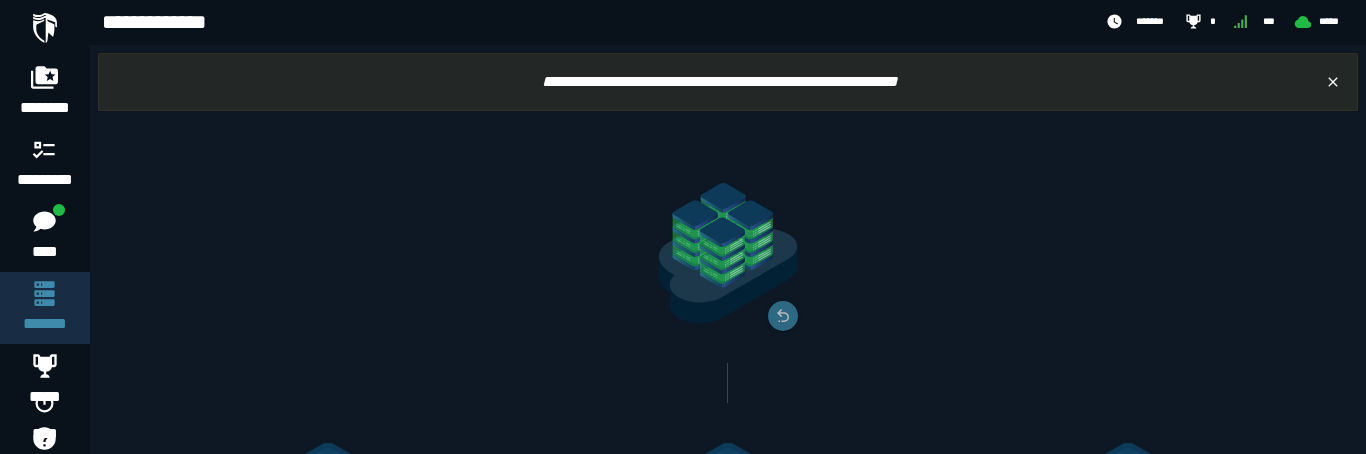 scroll, scrollTop: 536, scrollLeft: 0, axis: vertical 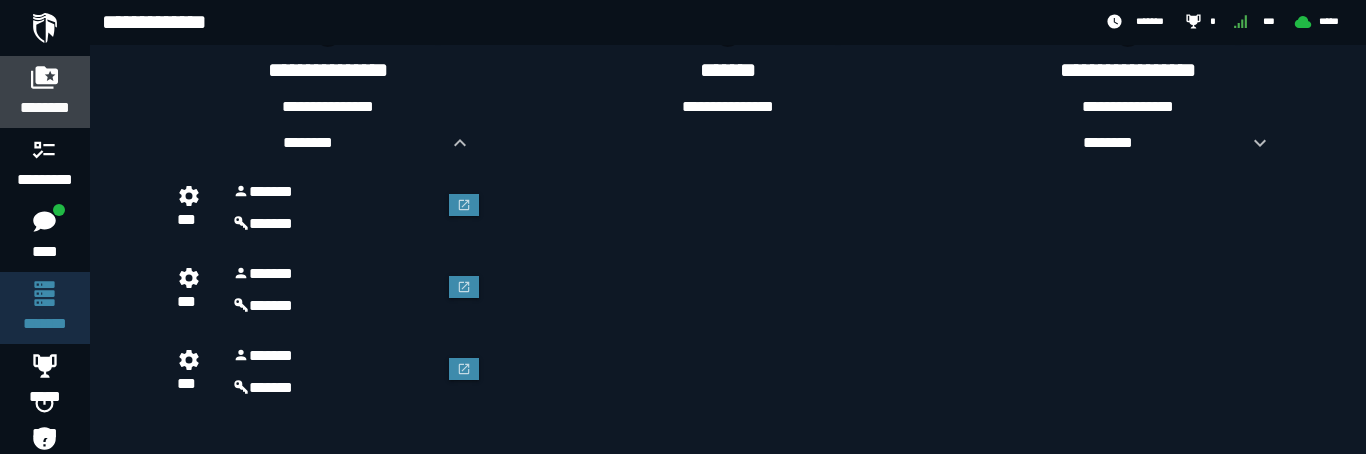 click on "********" at bounding box center (45, 92) 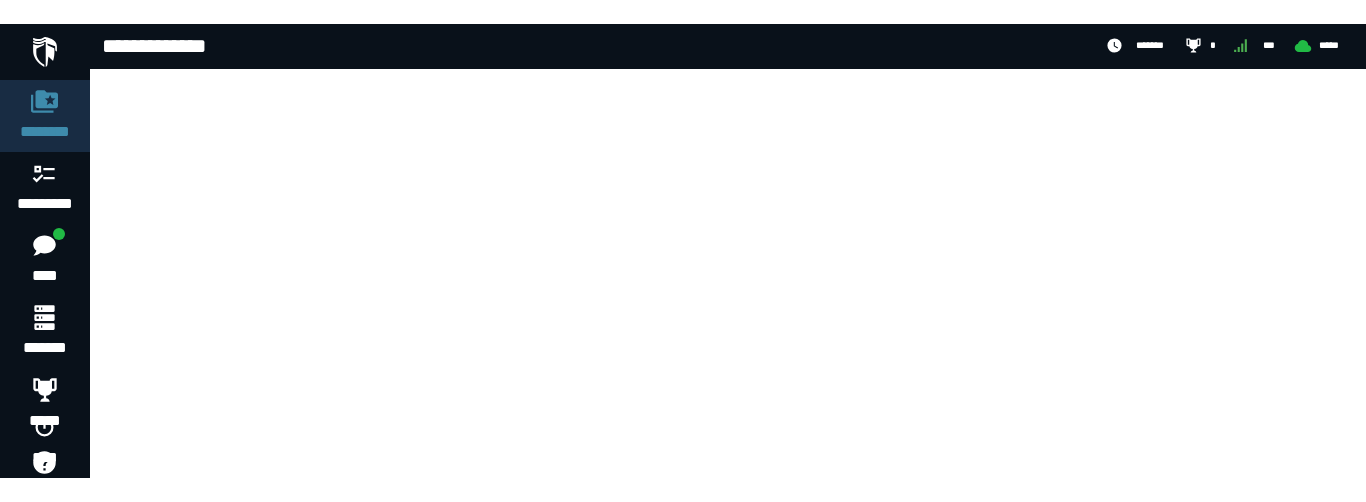scroll, scrollTop: 0, scrollLeft: 0, axis: both 